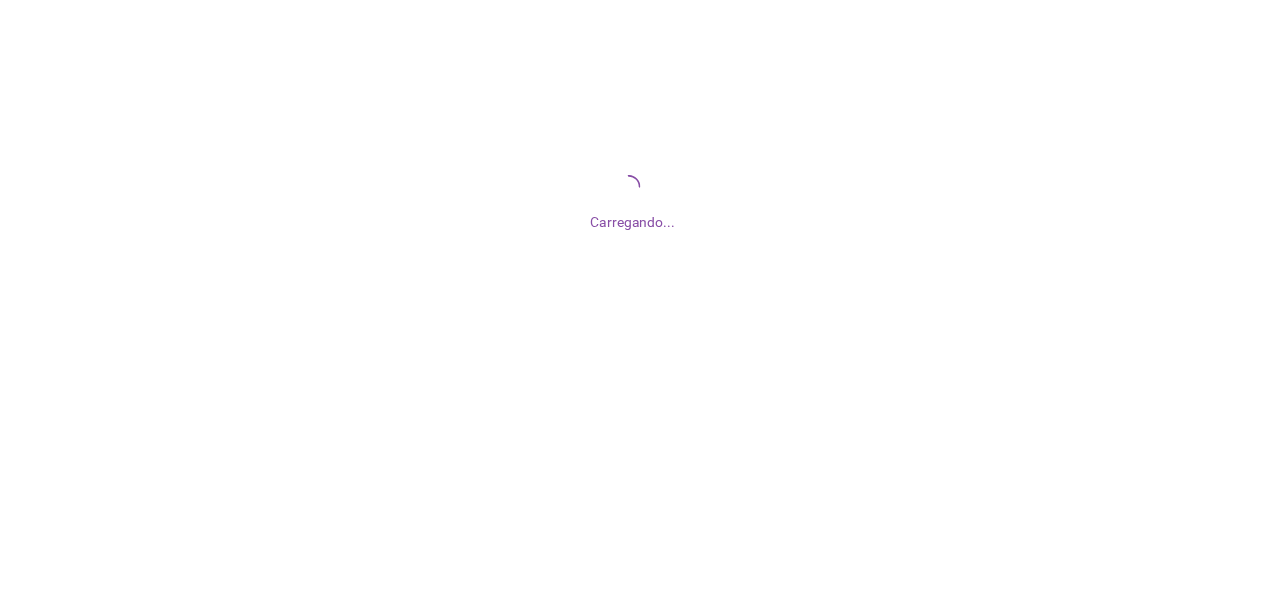 scroll, scrollTop: 0, scrollLeft: 0, axis: both 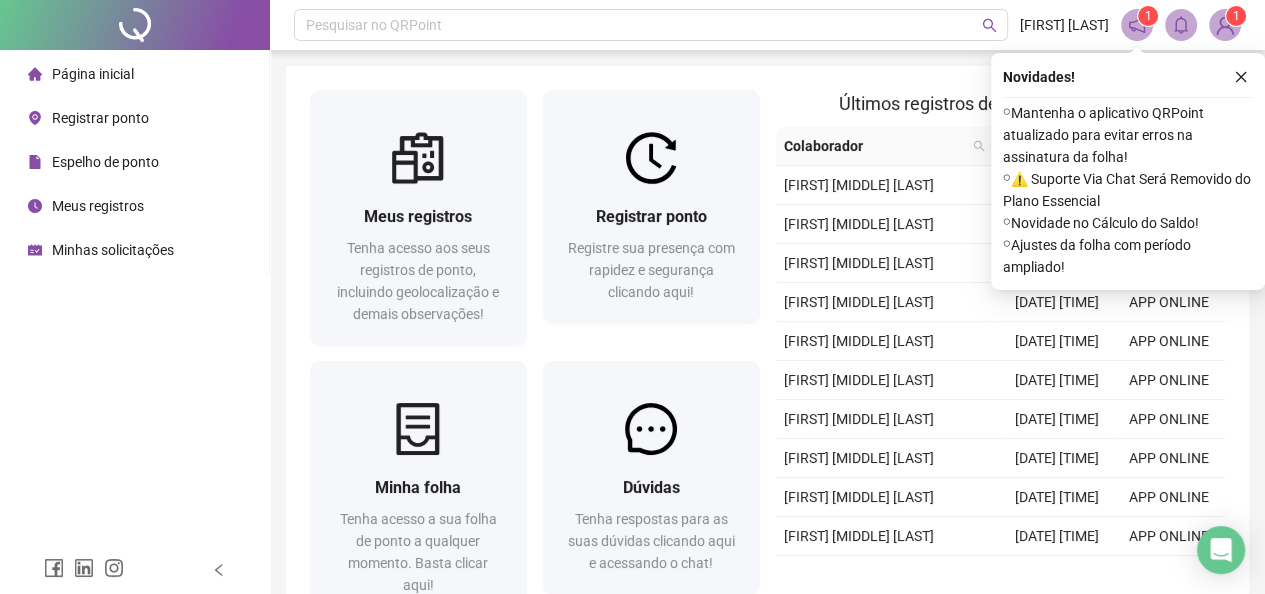click on "Meus registros" at bounding box center (98, 206) 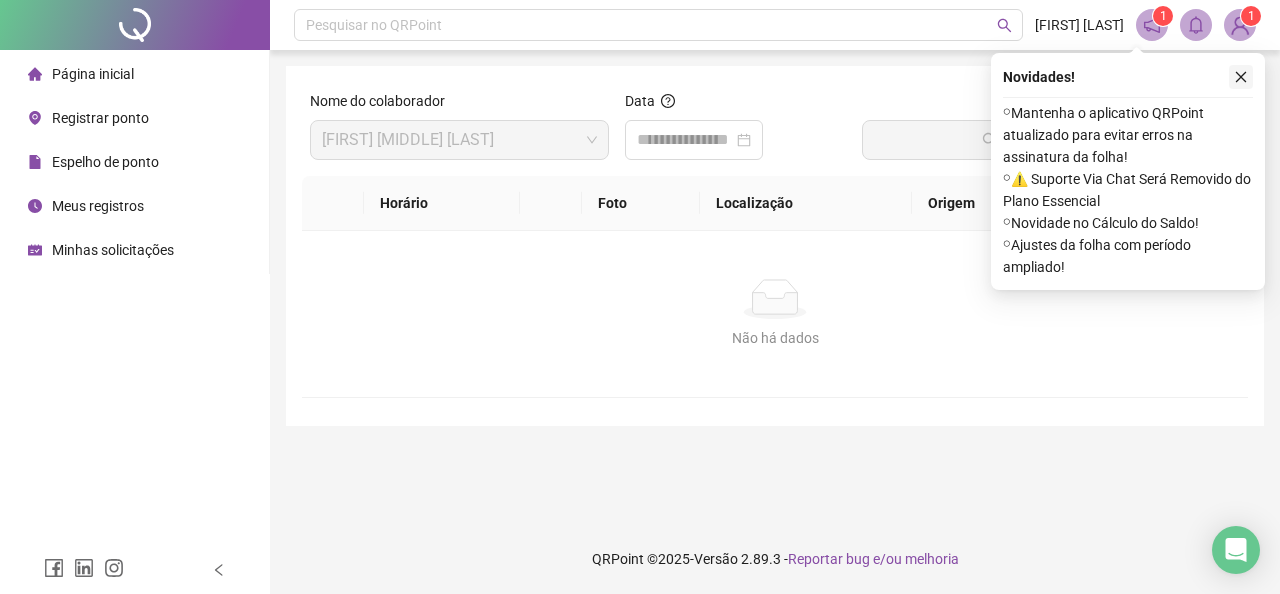 click 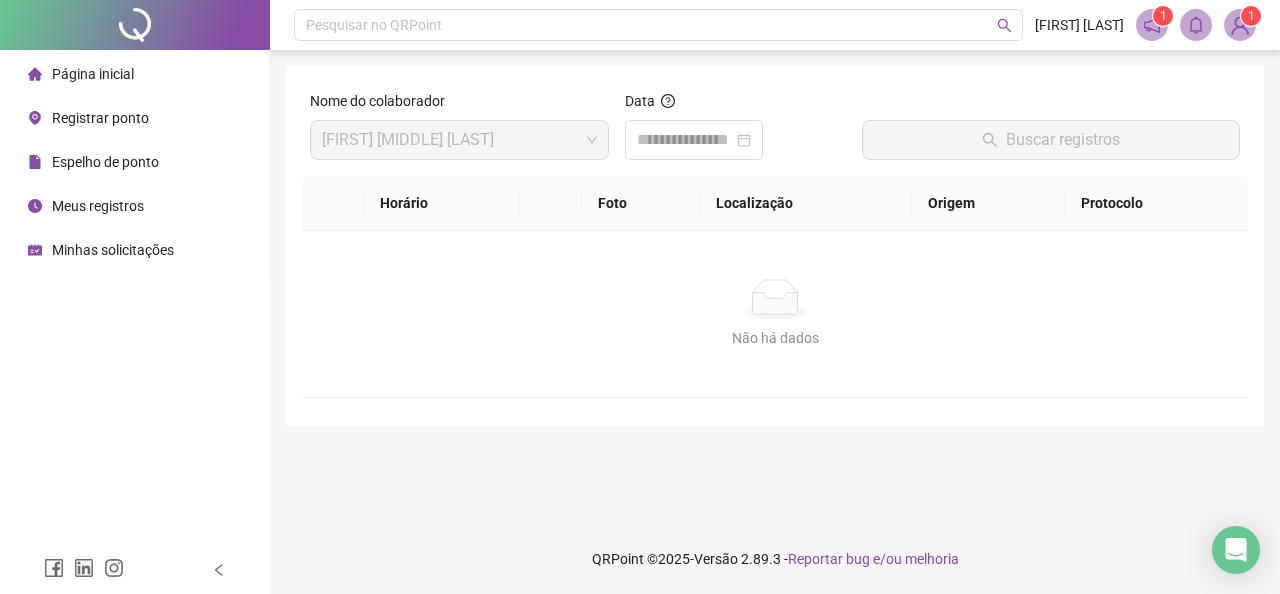 click at bounding box center [735, 140] 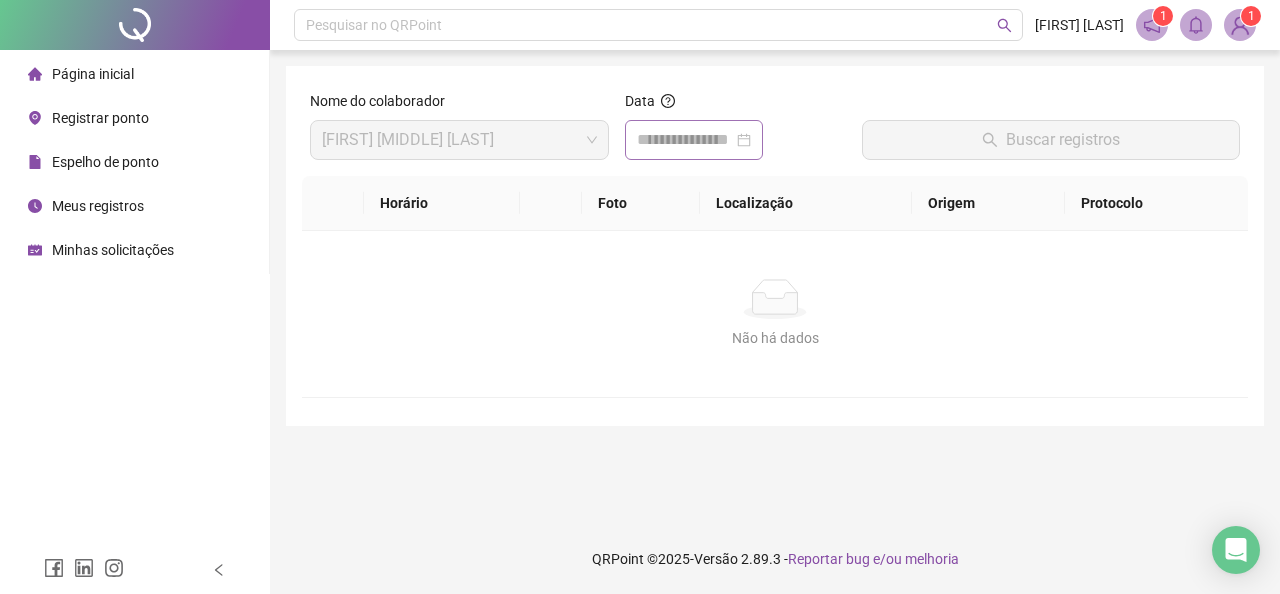 click at bounding box center [694, 140] 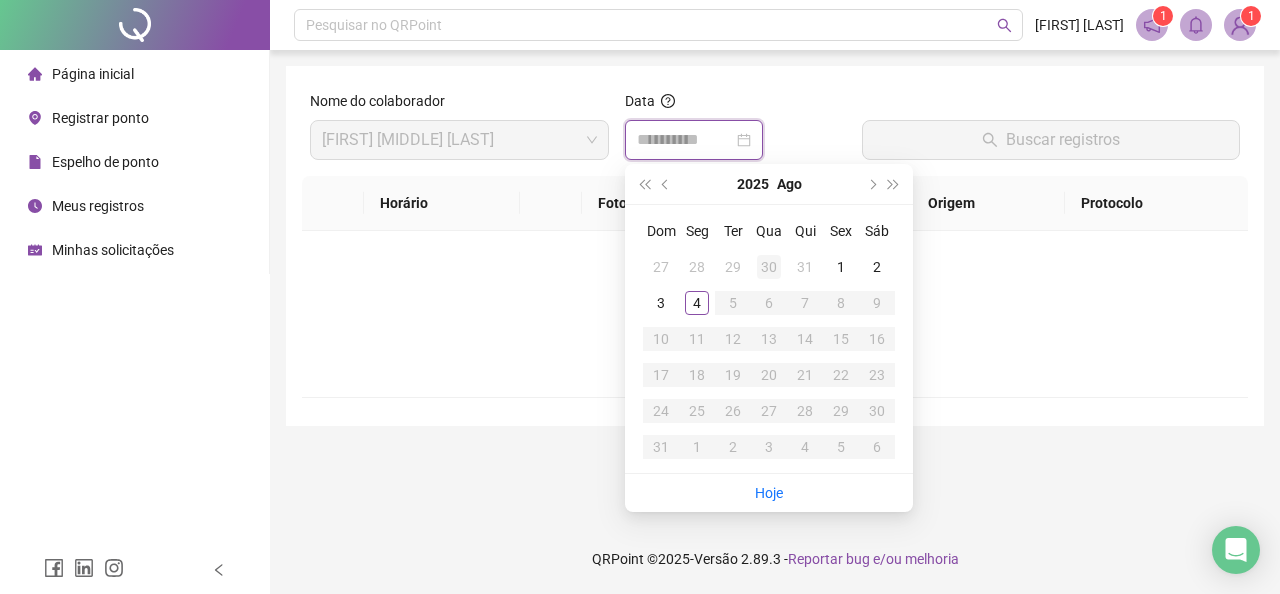 type on "**********" 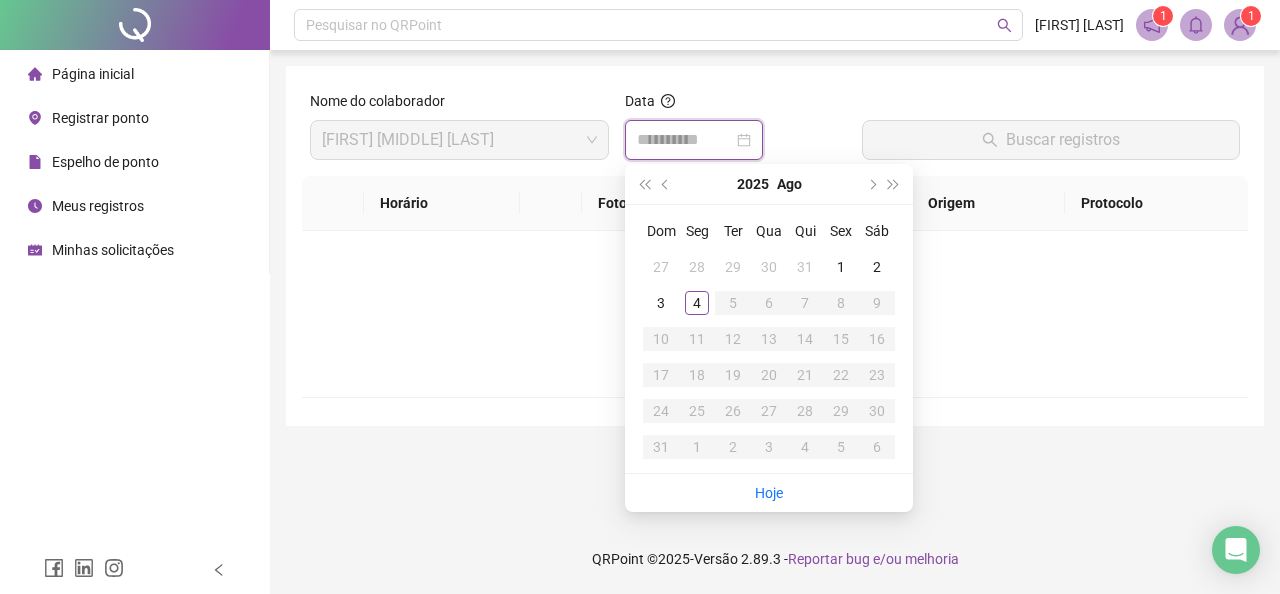 type 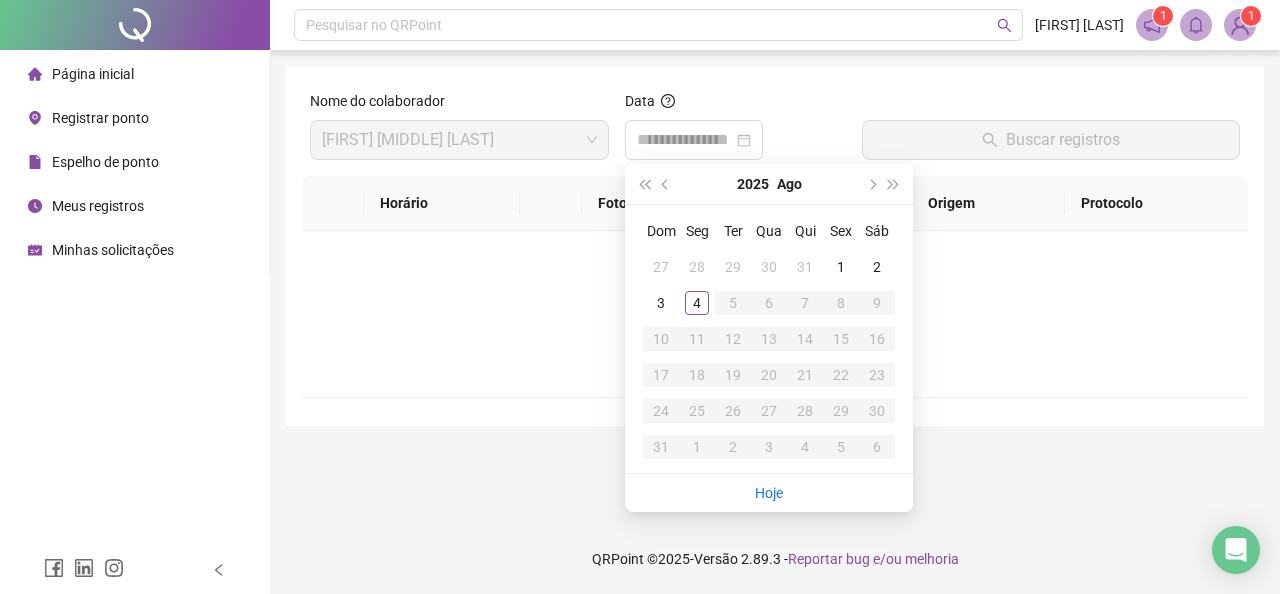 click on "Data" at bounding box center [735, 105] 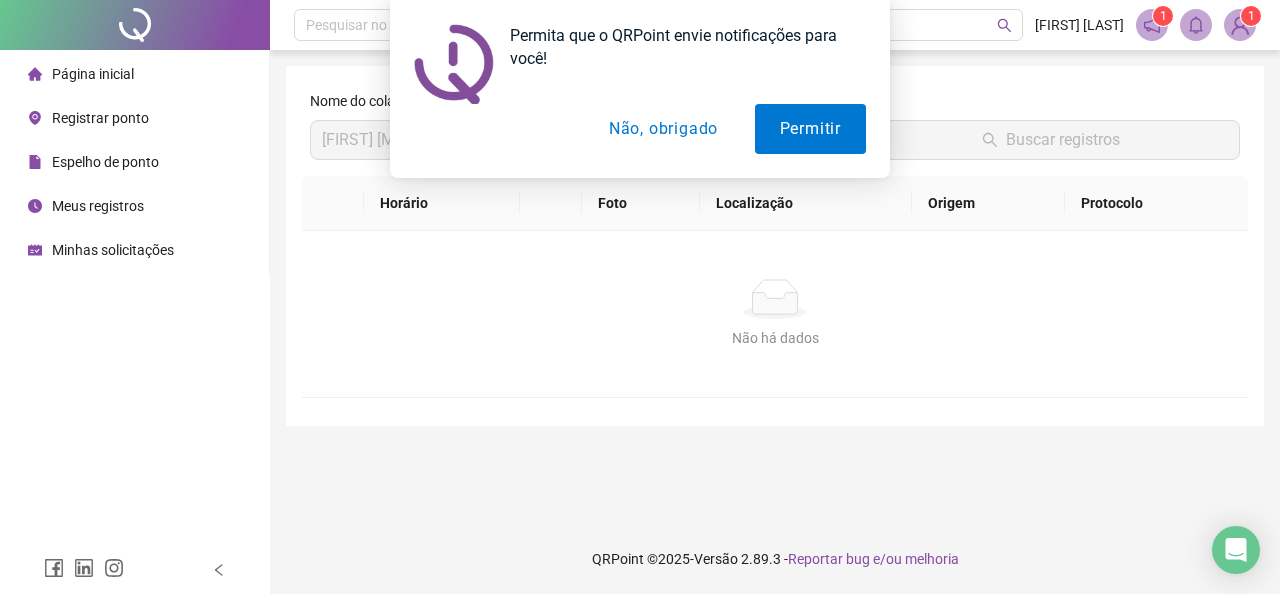 click on "Permita que o QRPoint envie notificações para você! Permitir Não, obrigado" at bounding box center [640, 89] 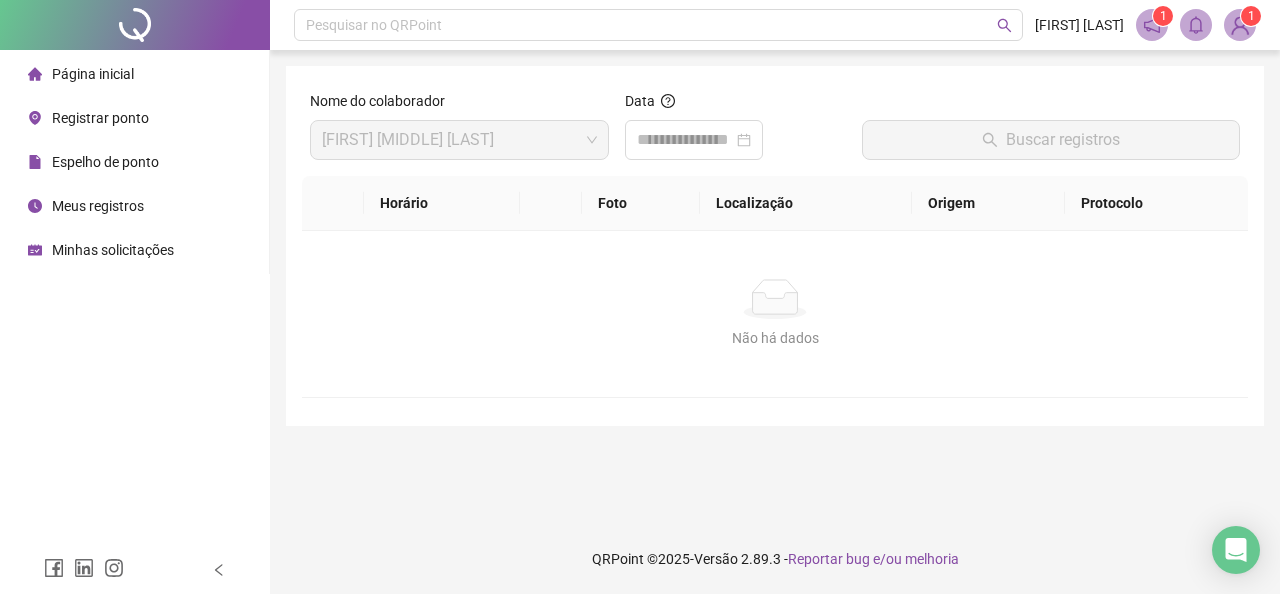 click on "Página inicial" at bounding box center [93, 74] 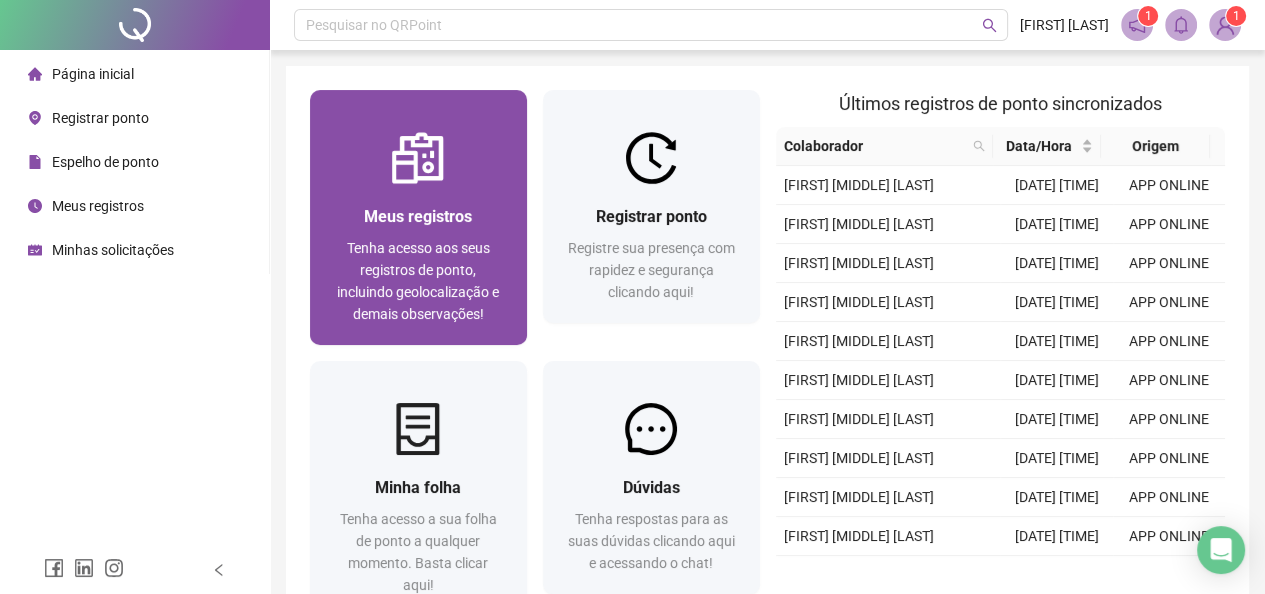 click on "Tenha acesso aos seus registros de ponto, incluindo geolocalização e demais observações!" at bounding box center [418, 281] 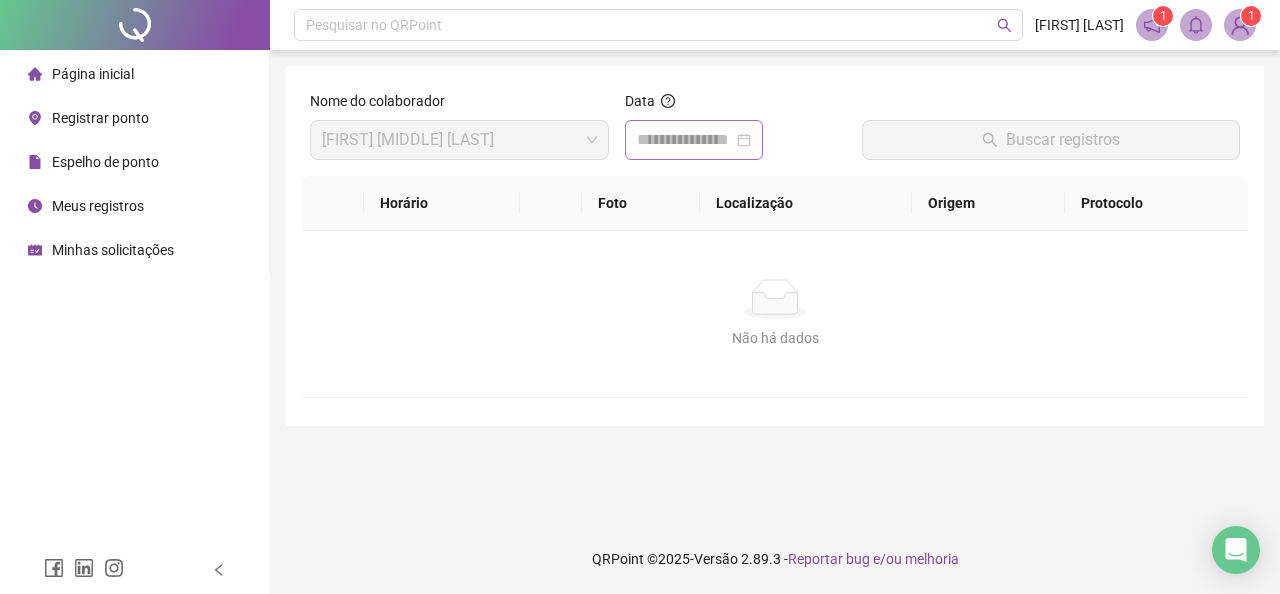 click at bounding box center [694, 140] 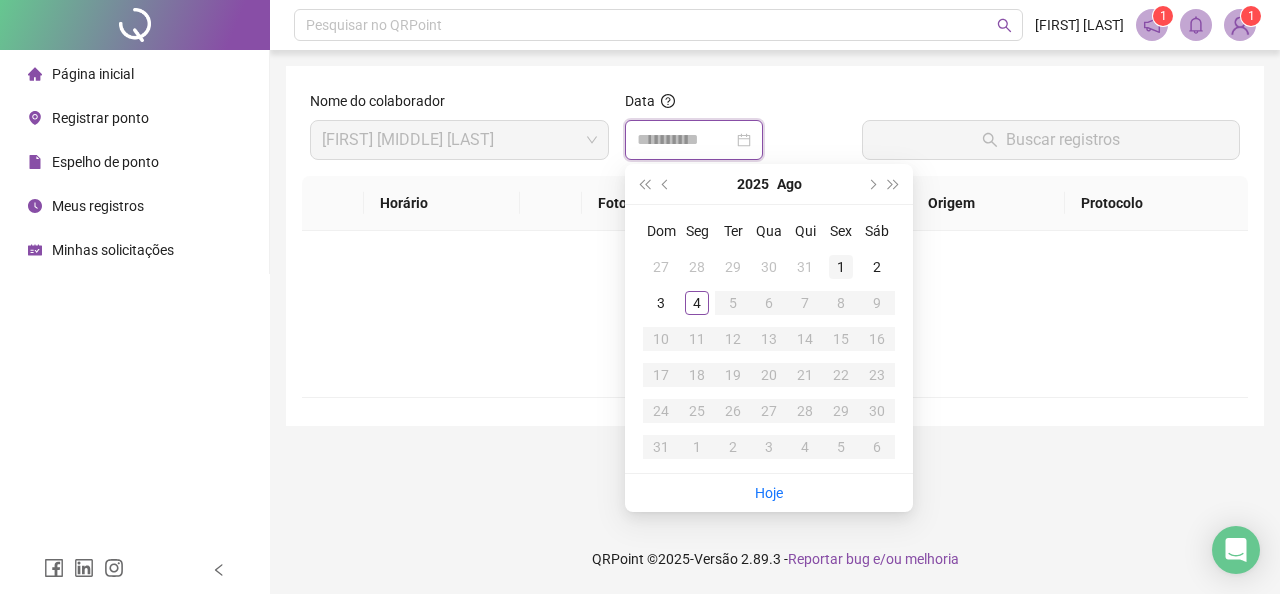 type on "**********" 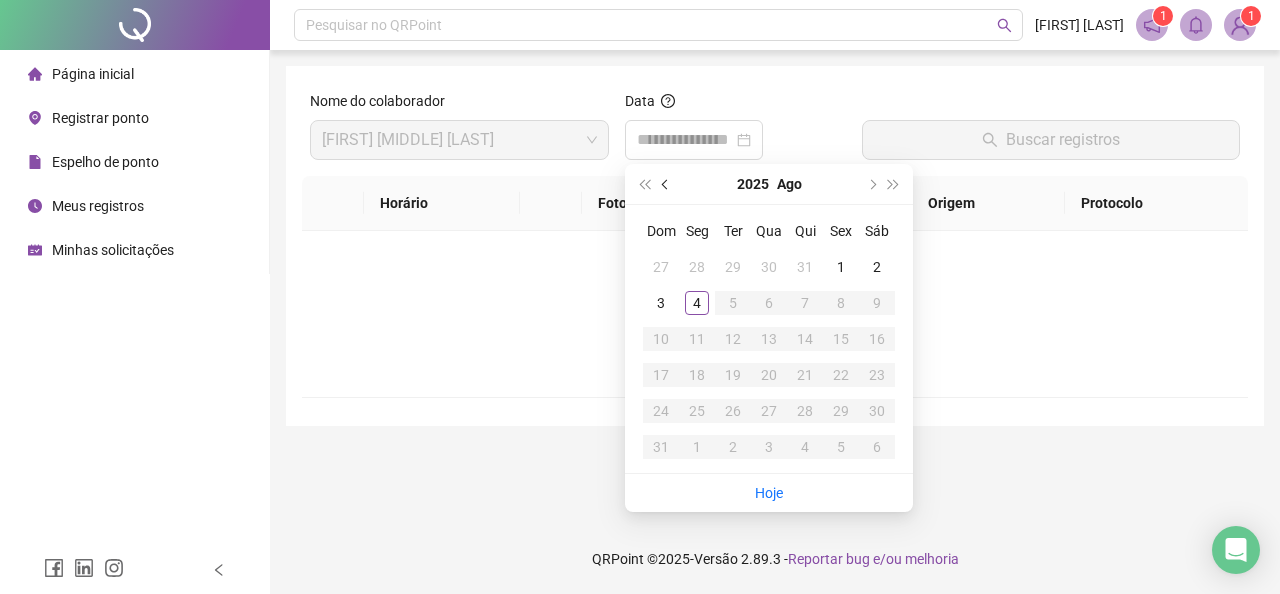 click at bounding box center [667, 184] 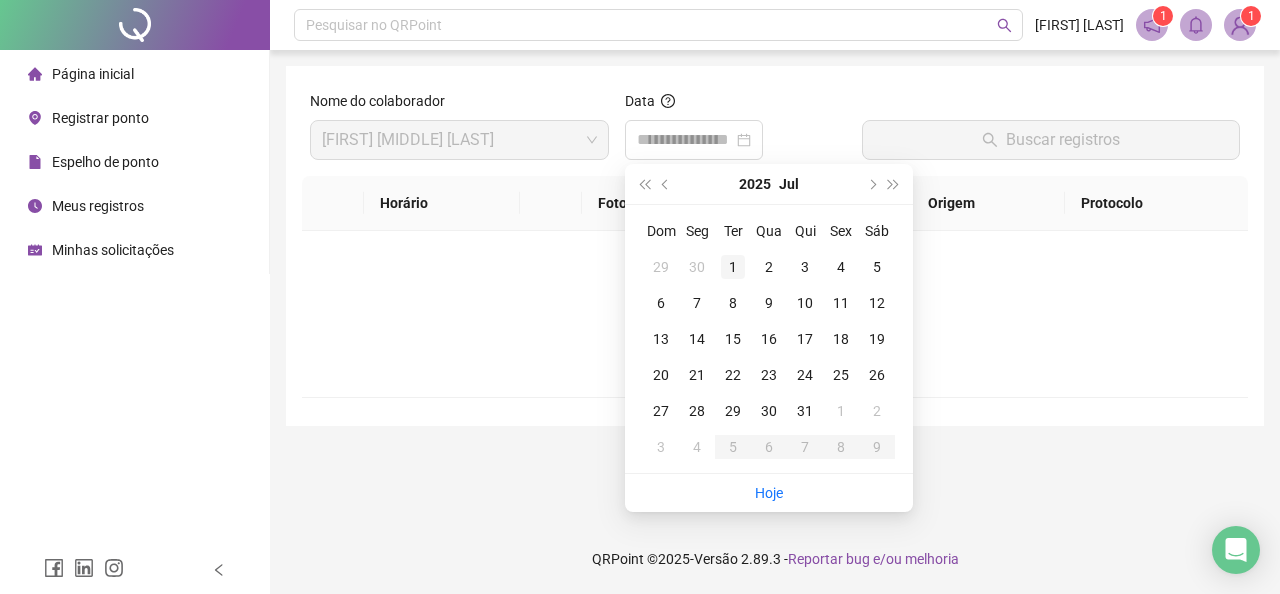 type on "**********" 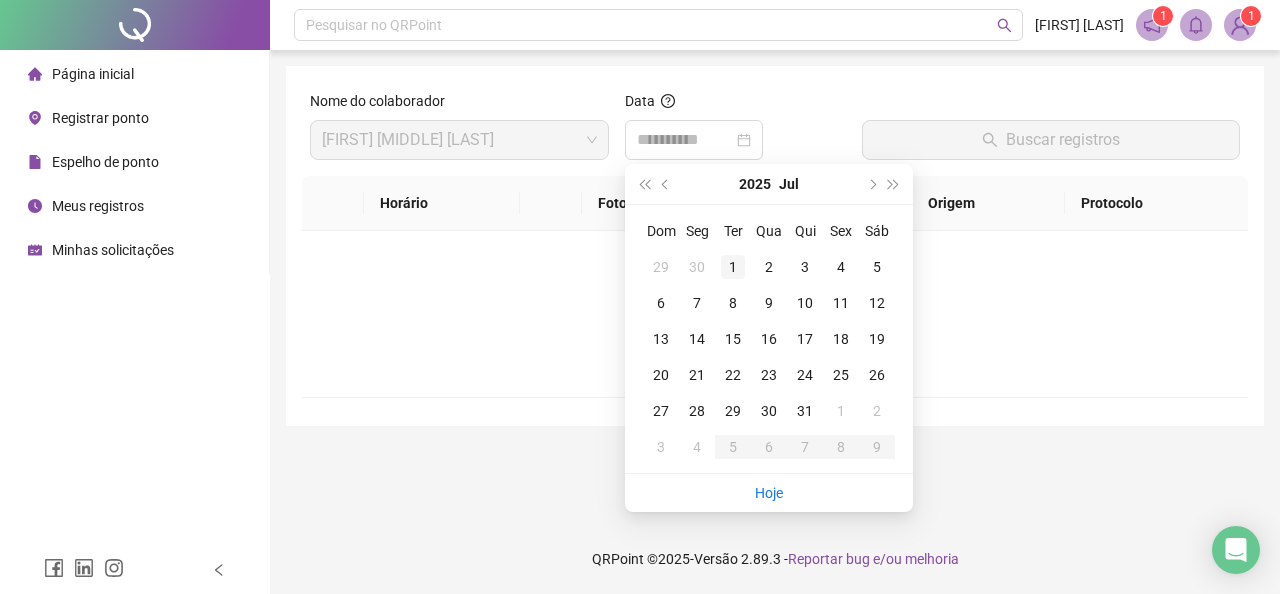 click on "1" at bounding box center (733, 267) 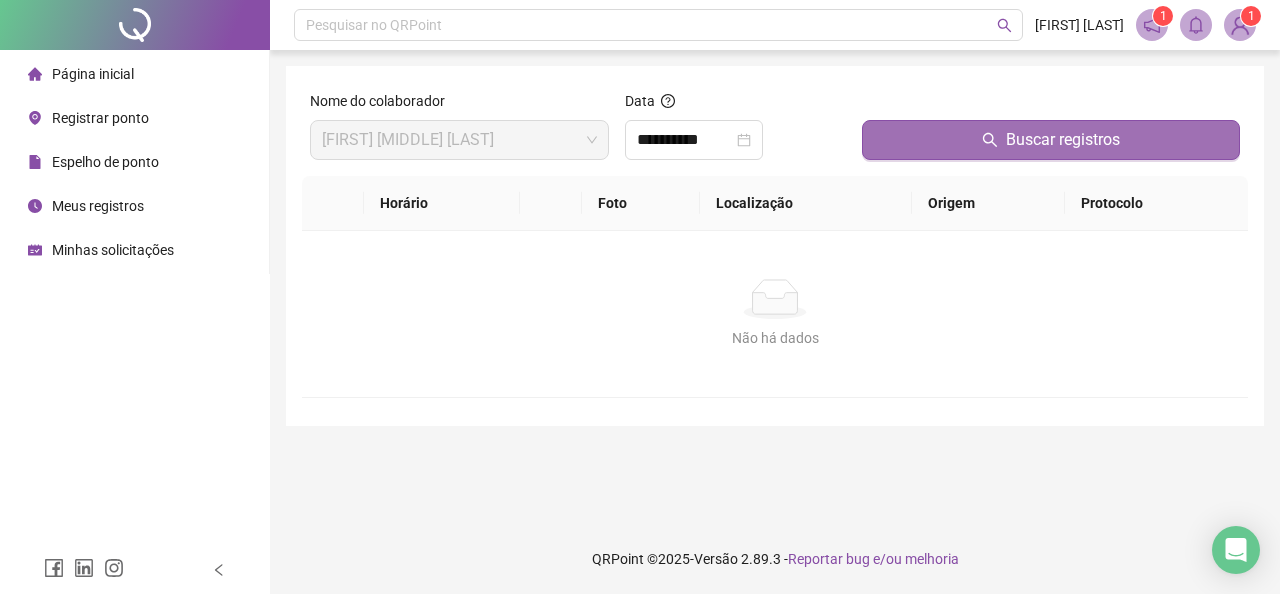 click on "Buscar registros" at bounding box center (1051, 140) 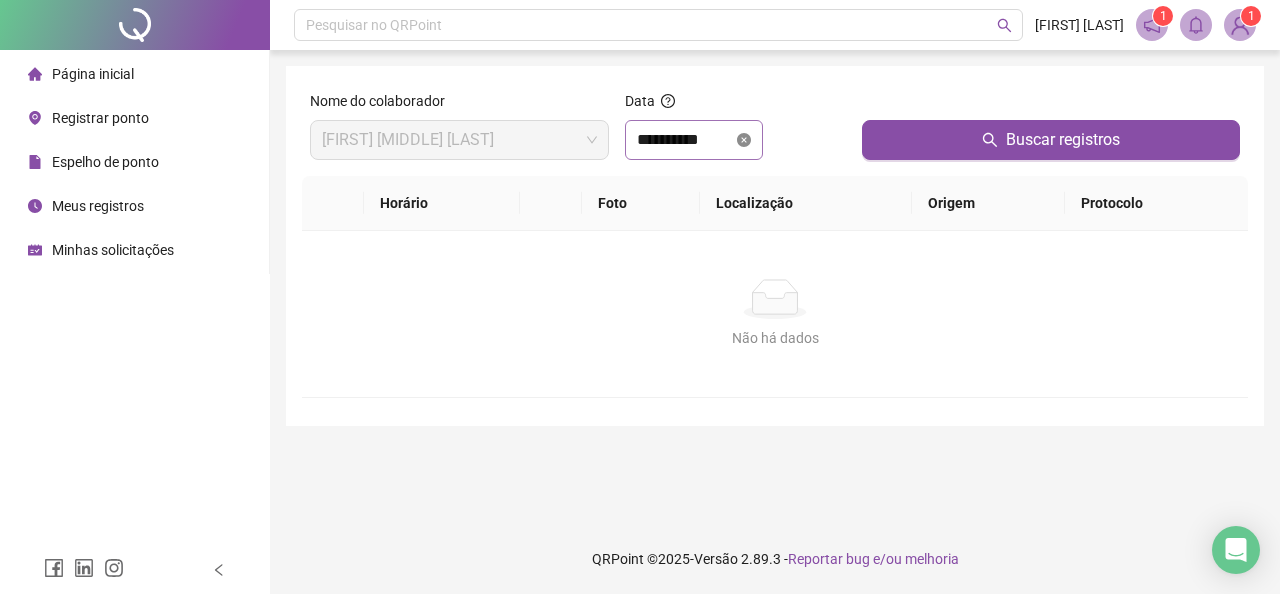 click 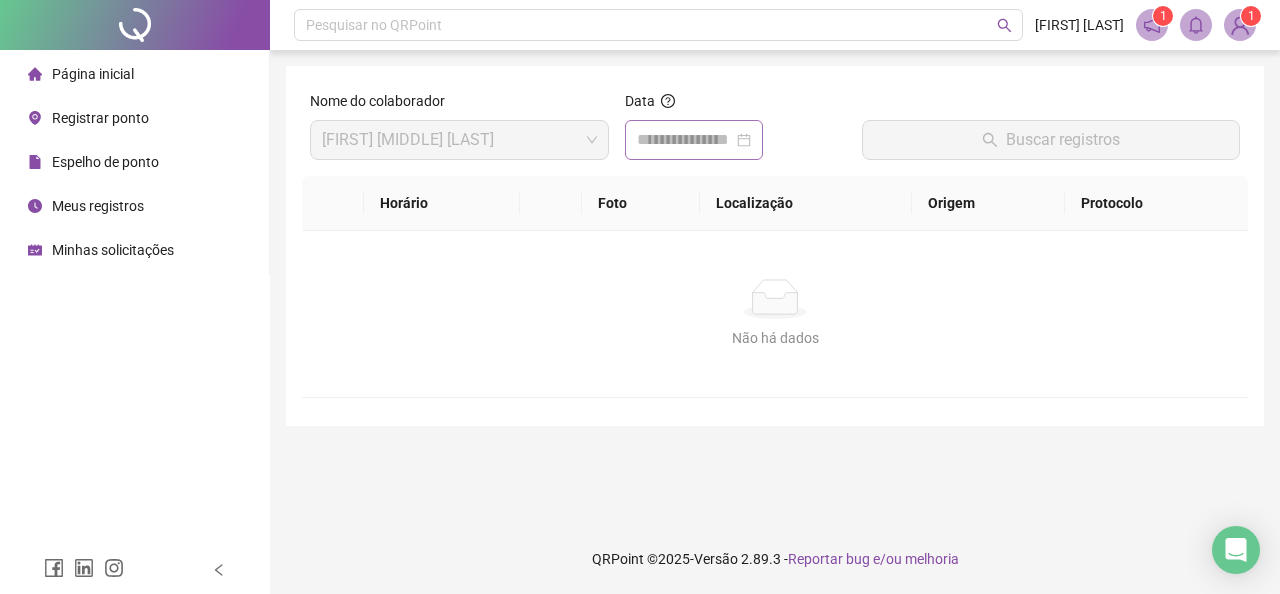 click at bounding box center (694, 140) 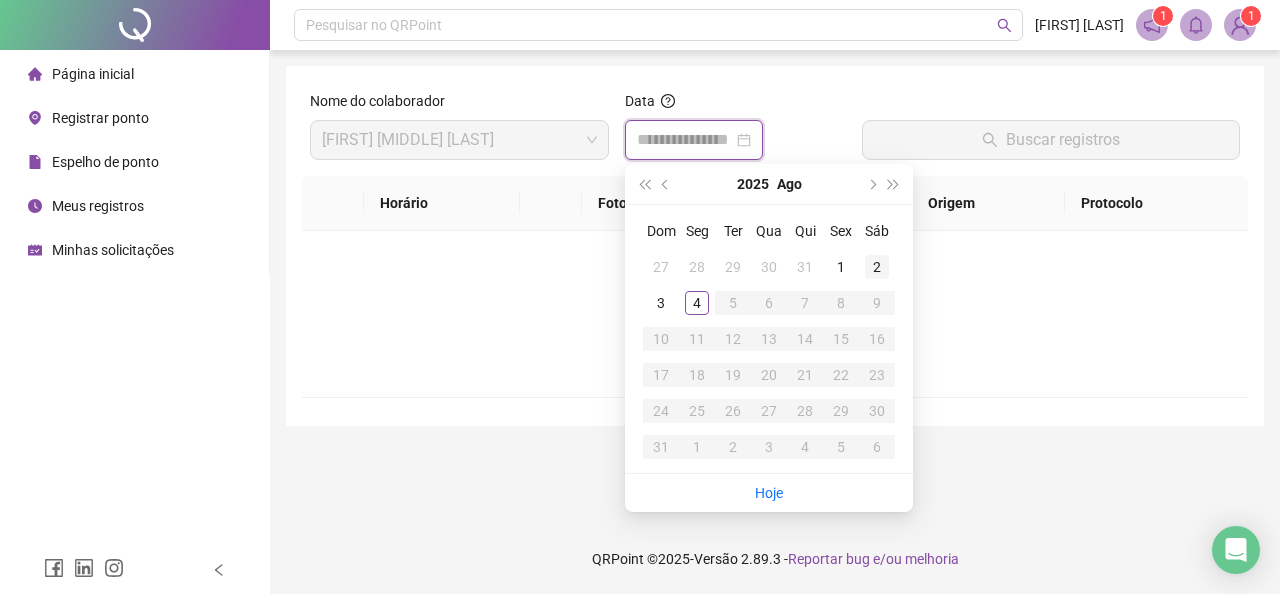 type on "**********" 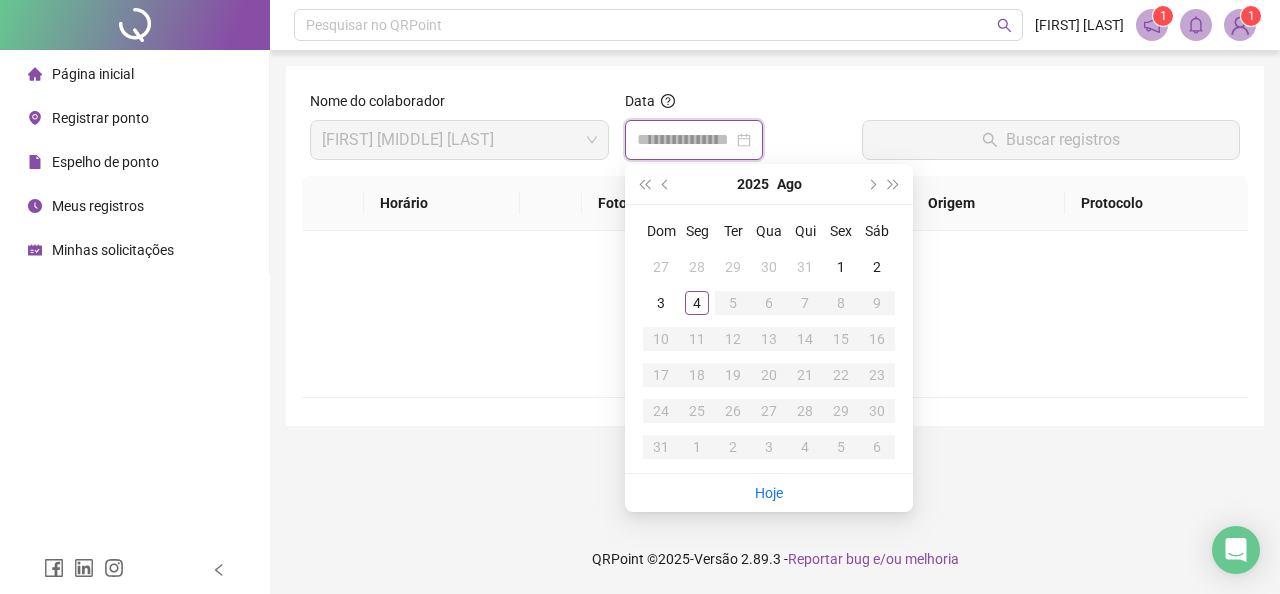 type on "**********" 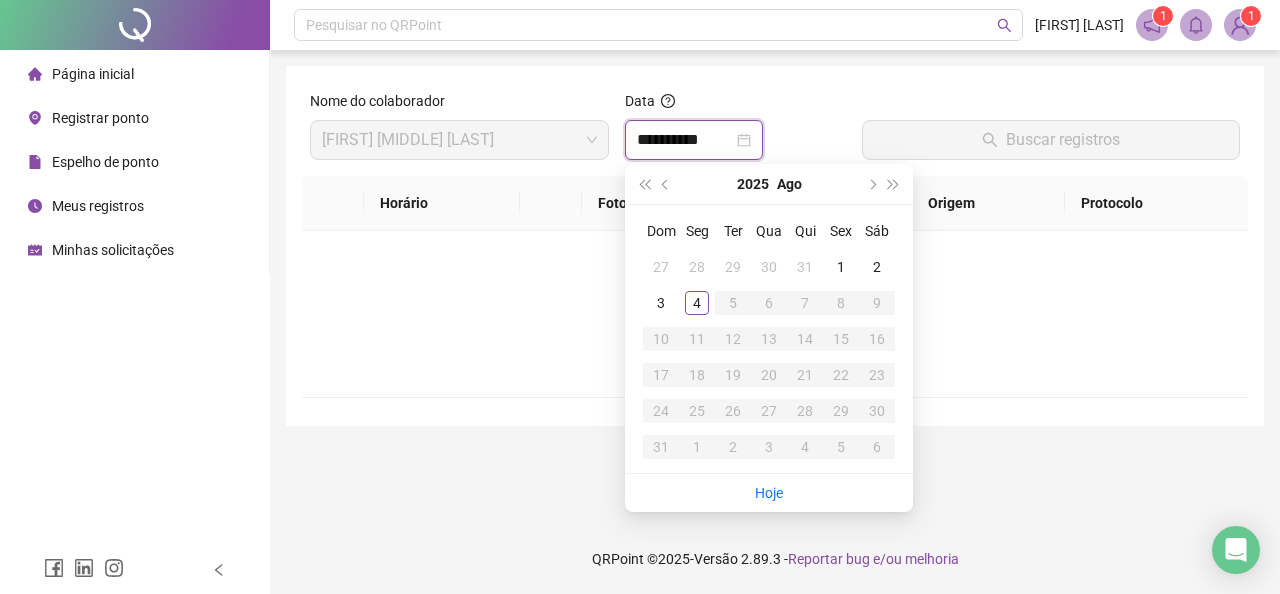 type 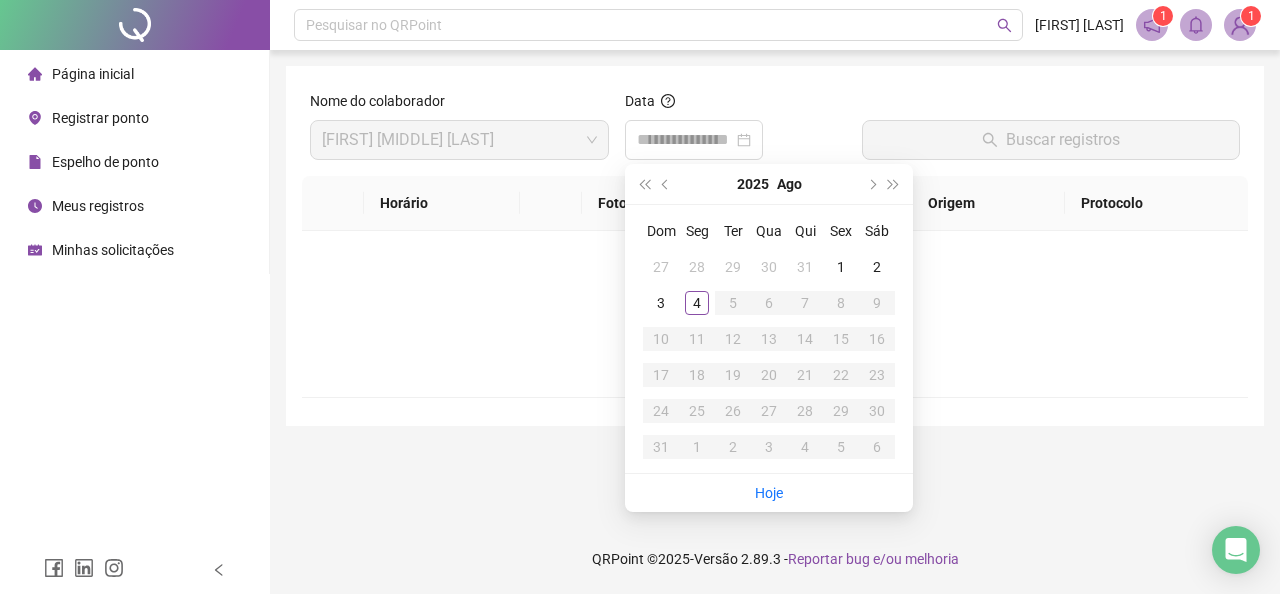 drag, startPoint x: 483, startPoint y: 306, endPoint x: 468, endPoint y: 297, distance: 17.492855 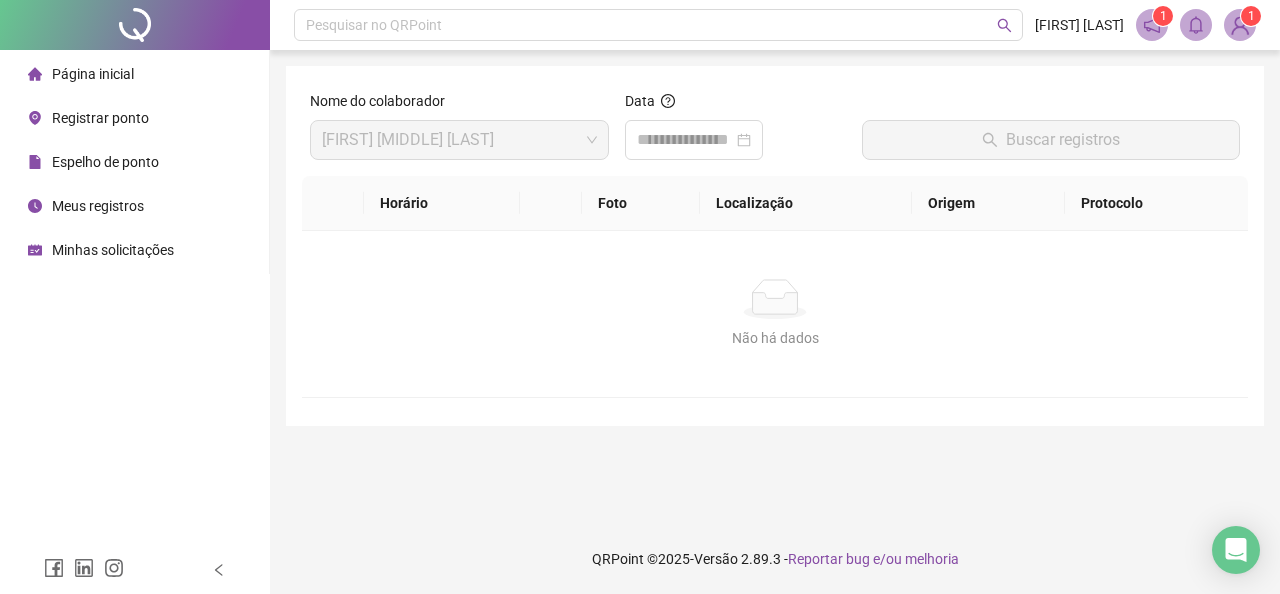 click on "Meus registros" at bounding box center (98, 206) 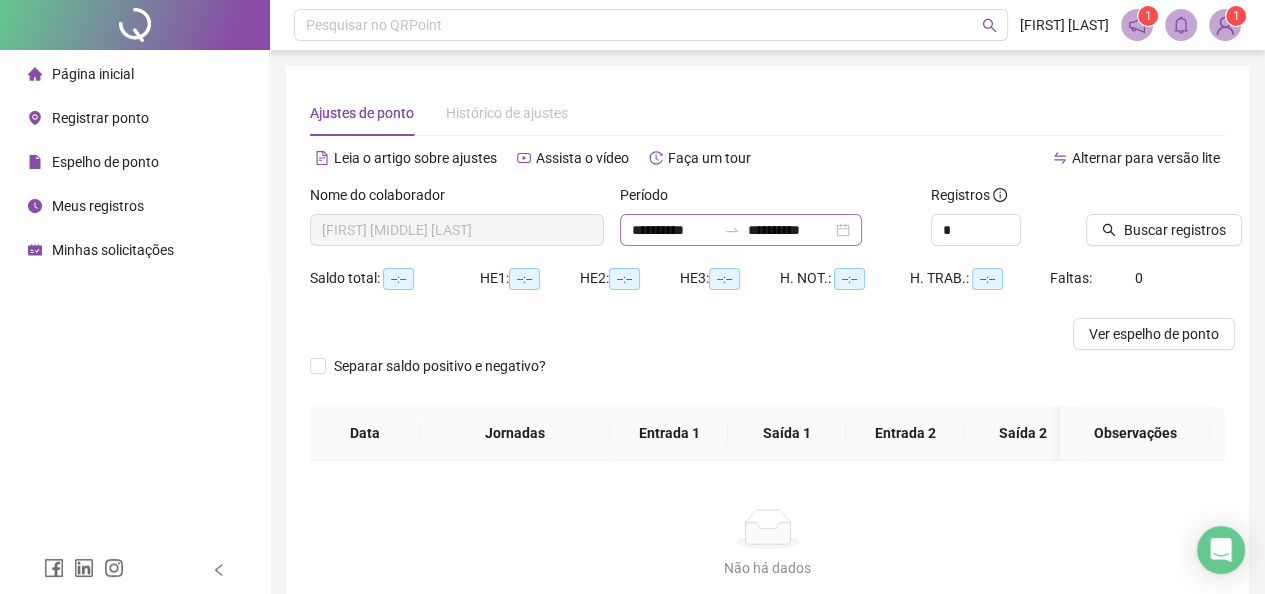 click on "**********" at bounding box center [741, 230] 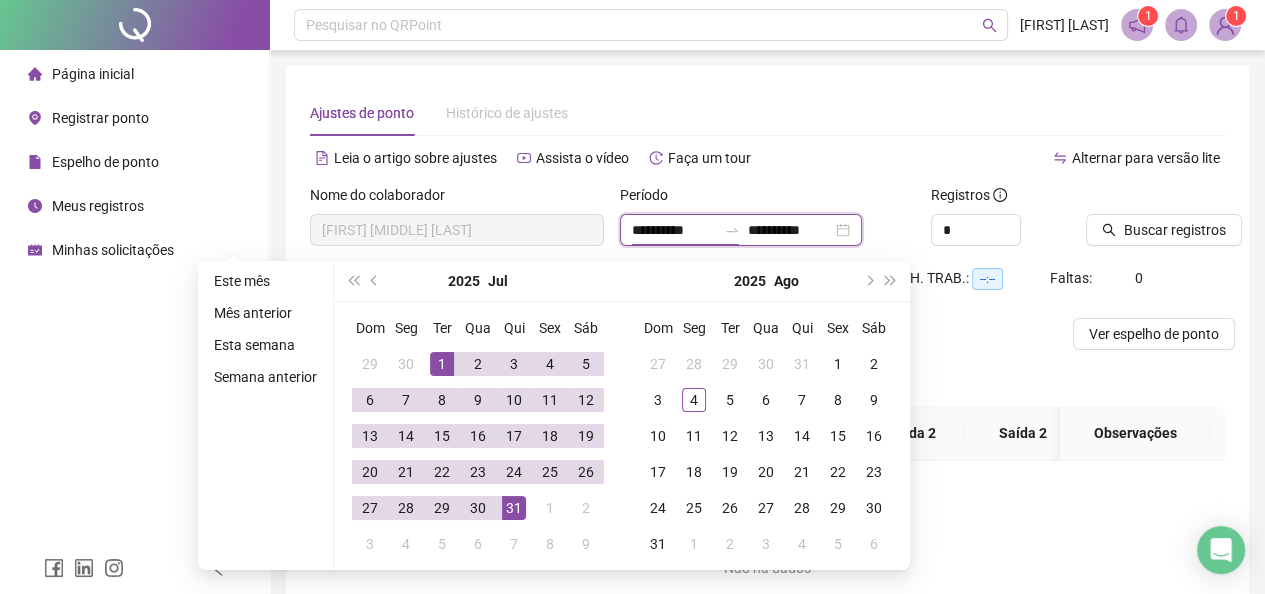 click on "**********" at bounding box center (741, 230) 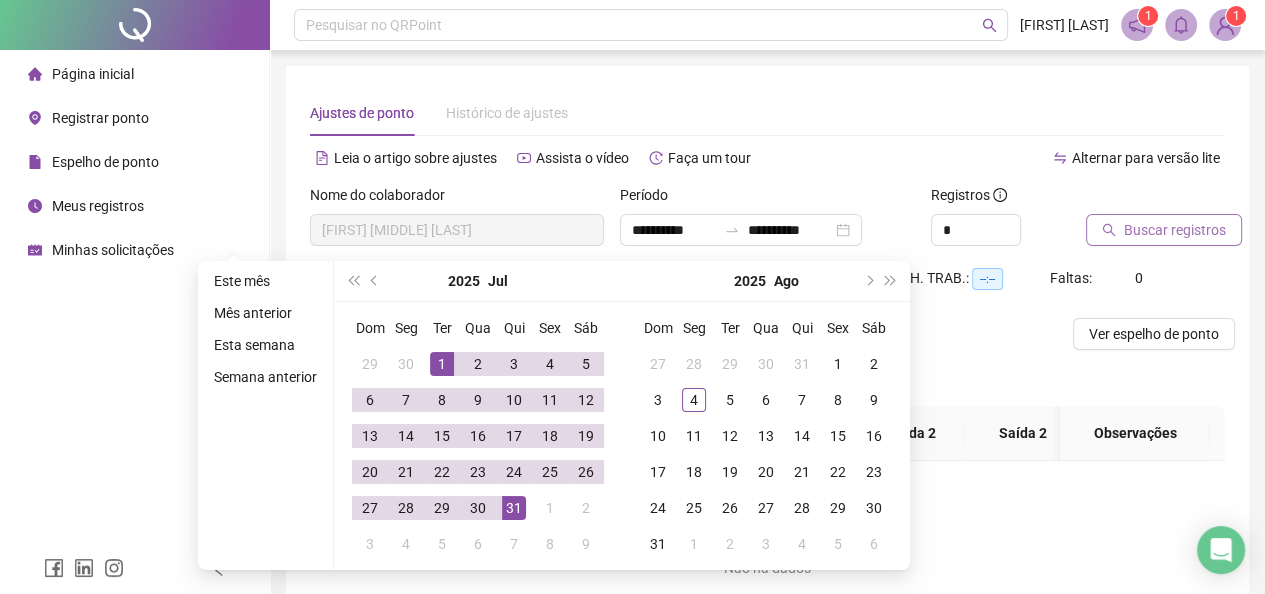 click on "Buscar registros" at bounding box center (1175, 230) 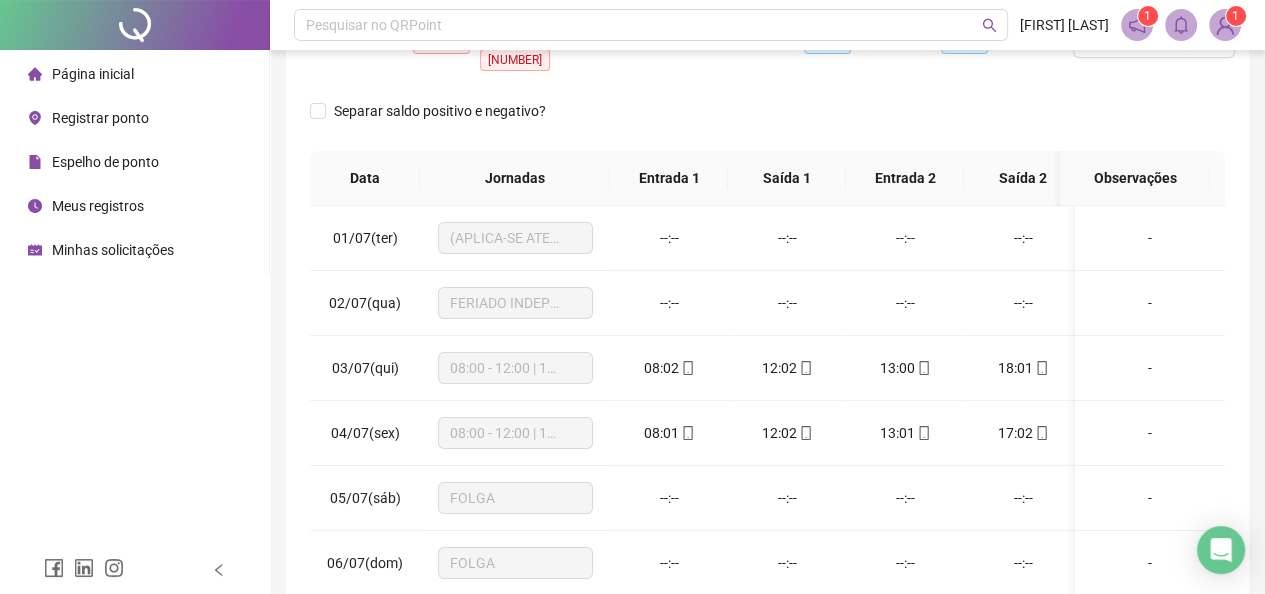 scroll, scrollTop: 300, scrollLeft: 0, axis: vertical 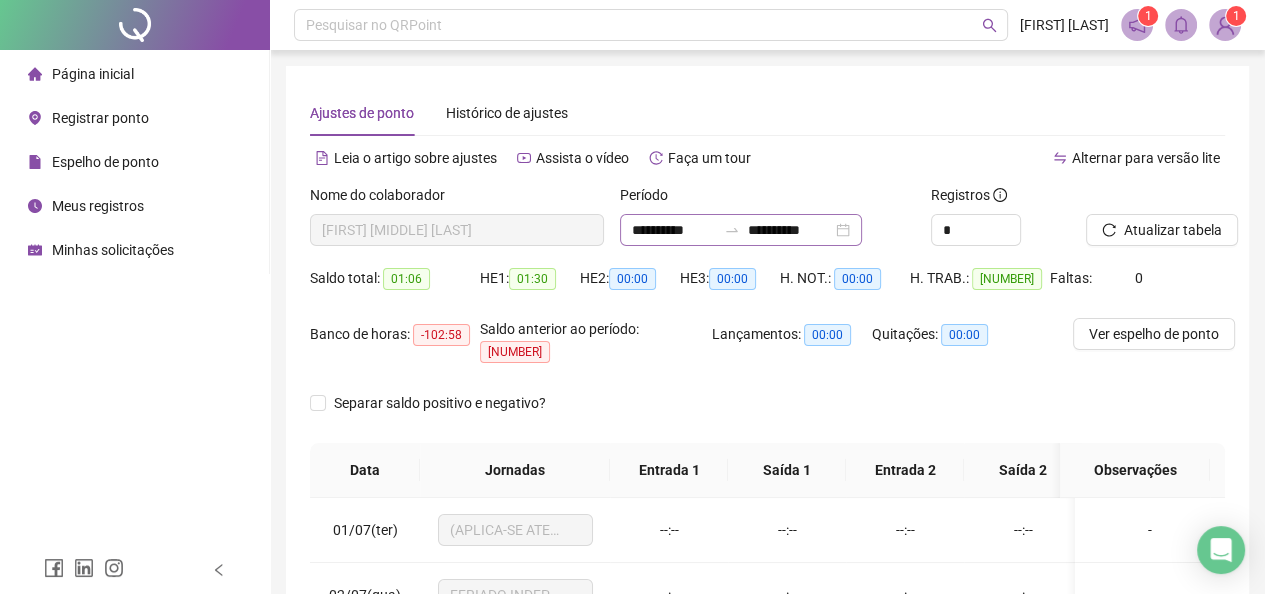 click 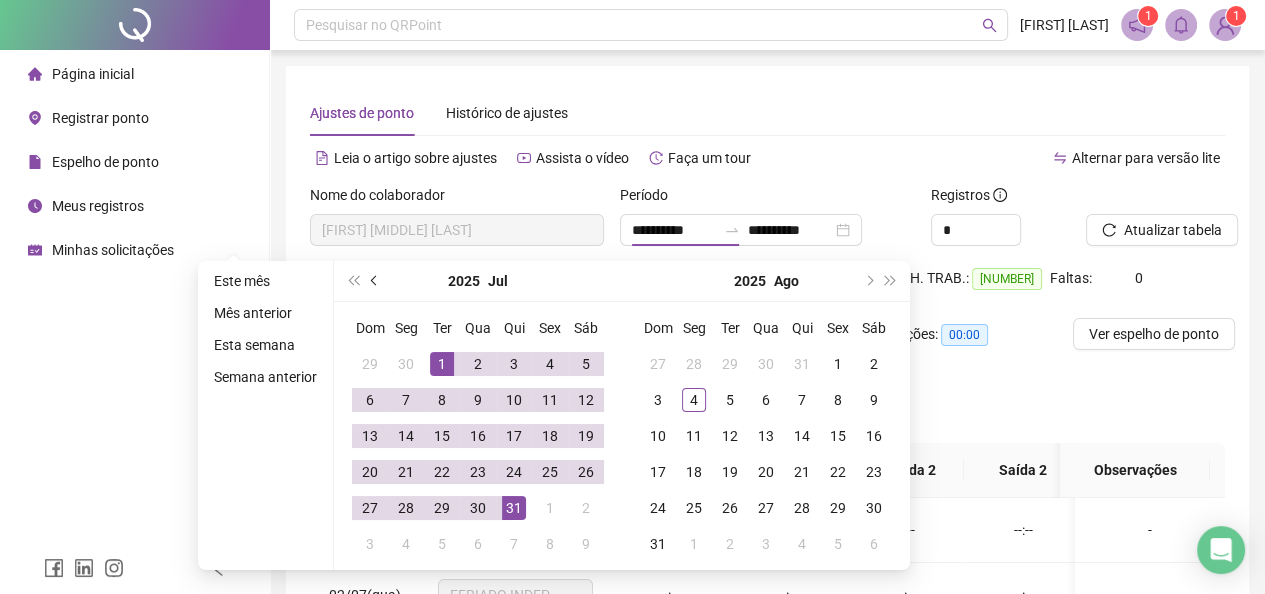 click at bounding box center (375, 281) 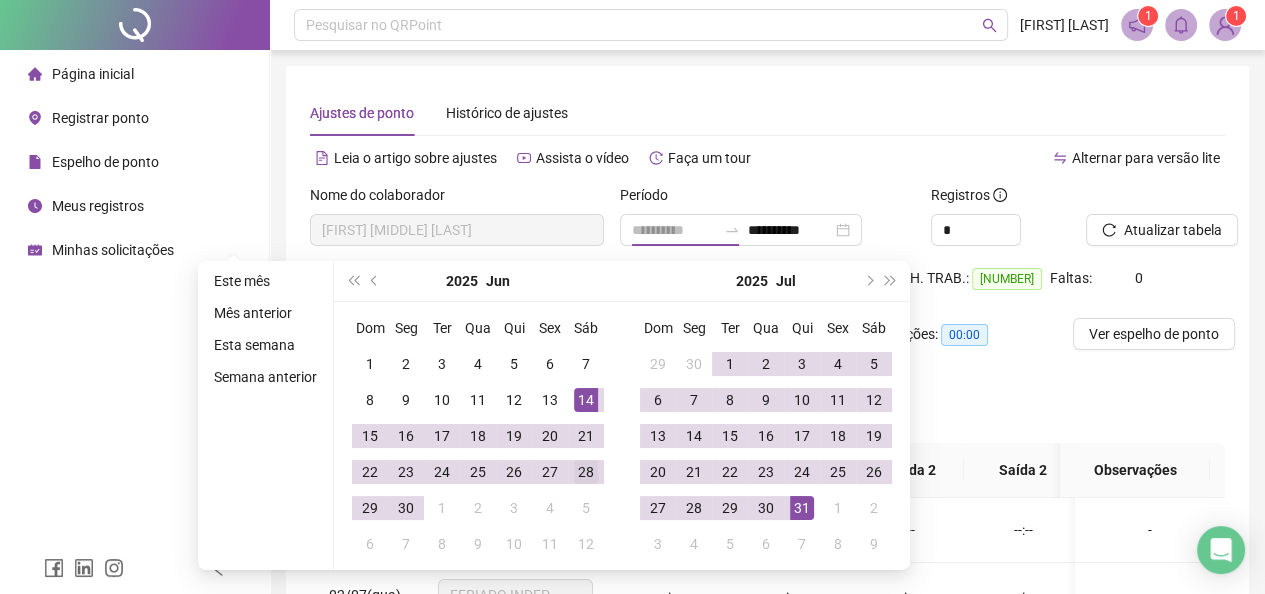 type on "**********" 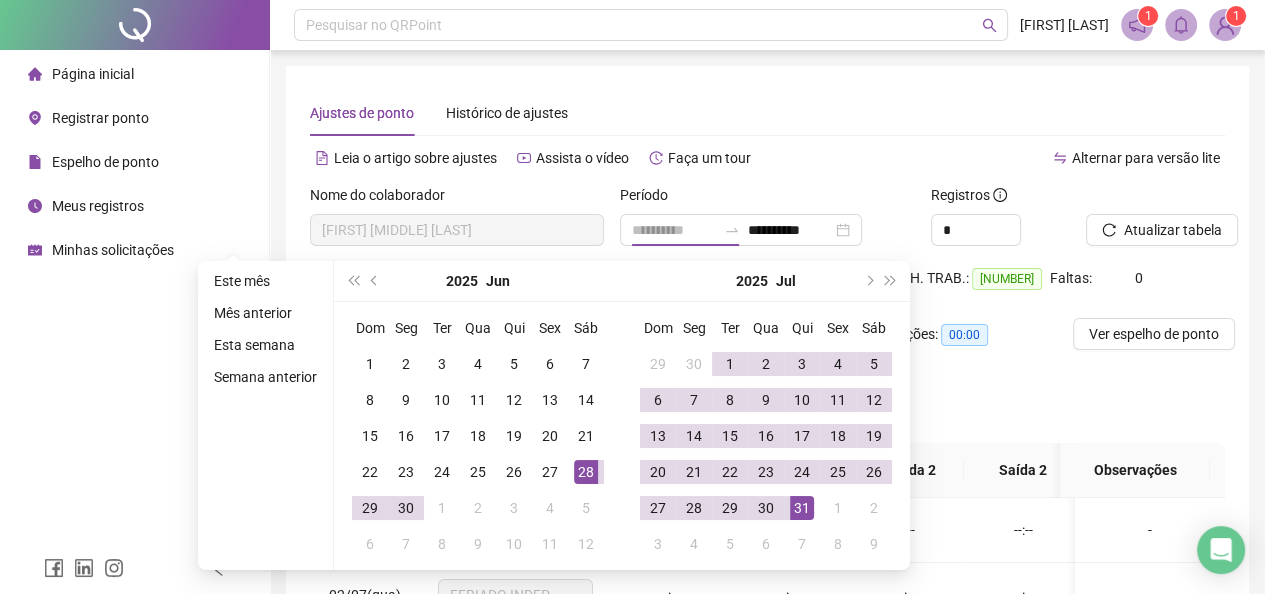 click on "28" at bounding box center (586, 472) 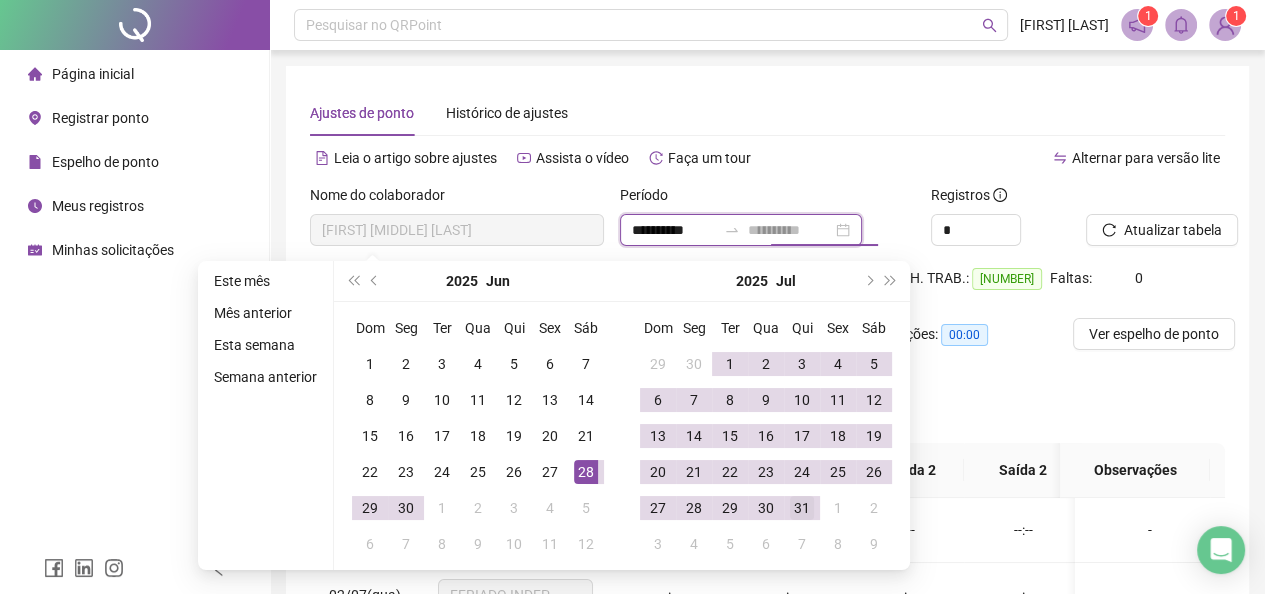 type on "**********" 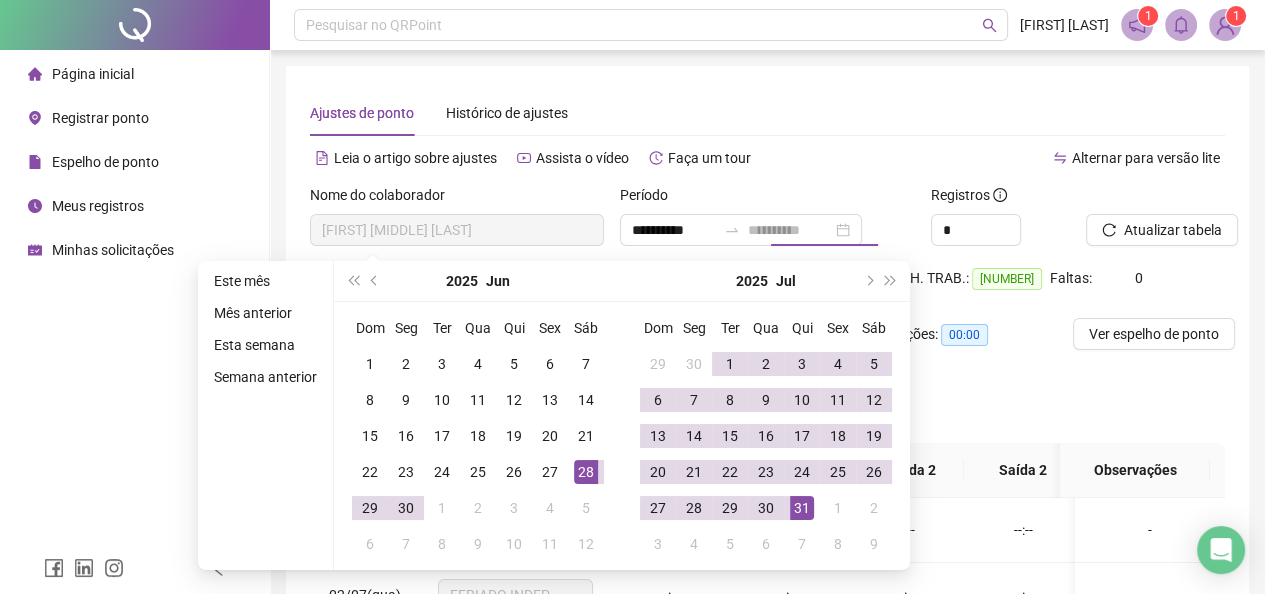 click on "31" at bounding box center (802, 508) 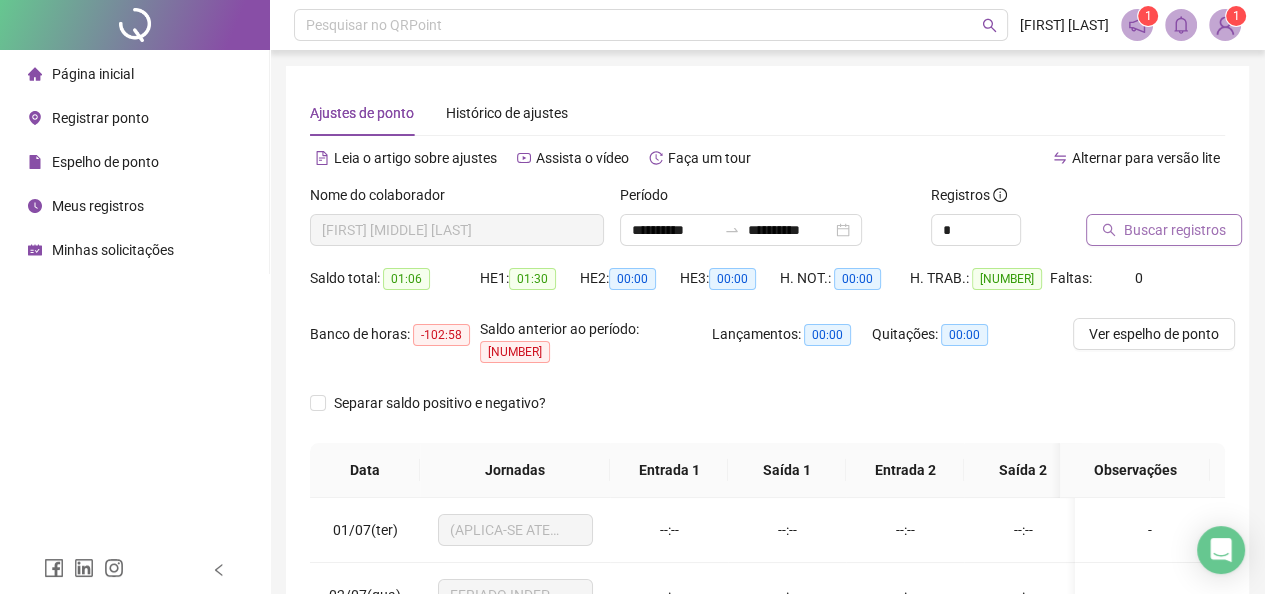 click on "Buscar registros" at bounding box center [1175, 230] 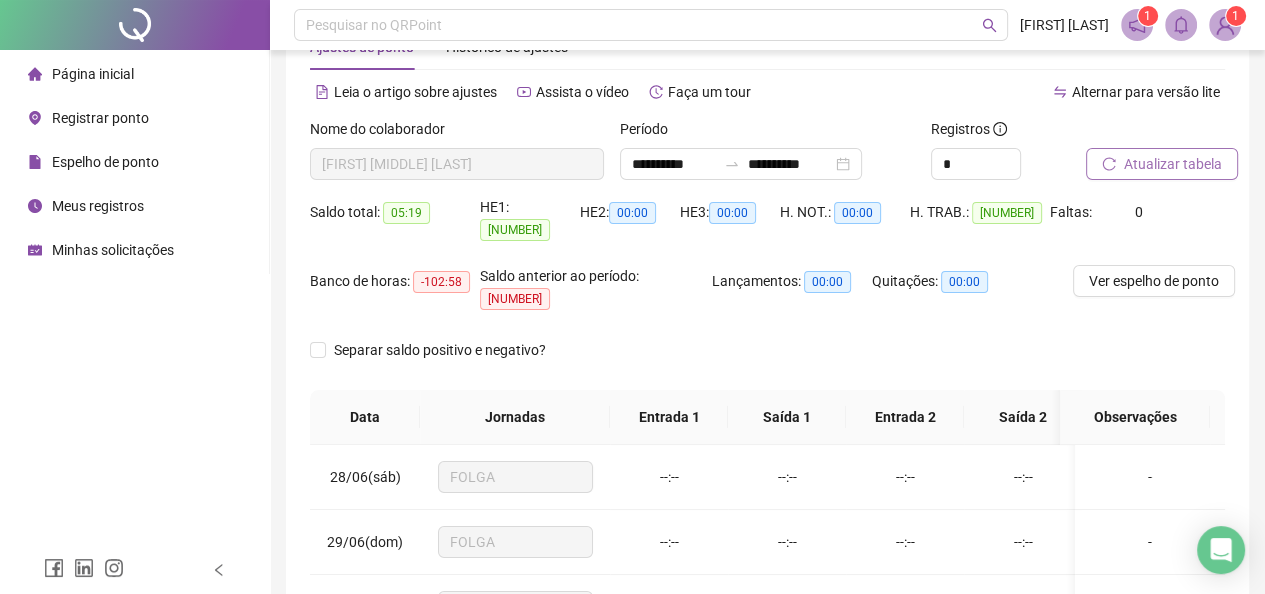scroll, scrollTop: 300, scrollLeft: 0, axis: vertical 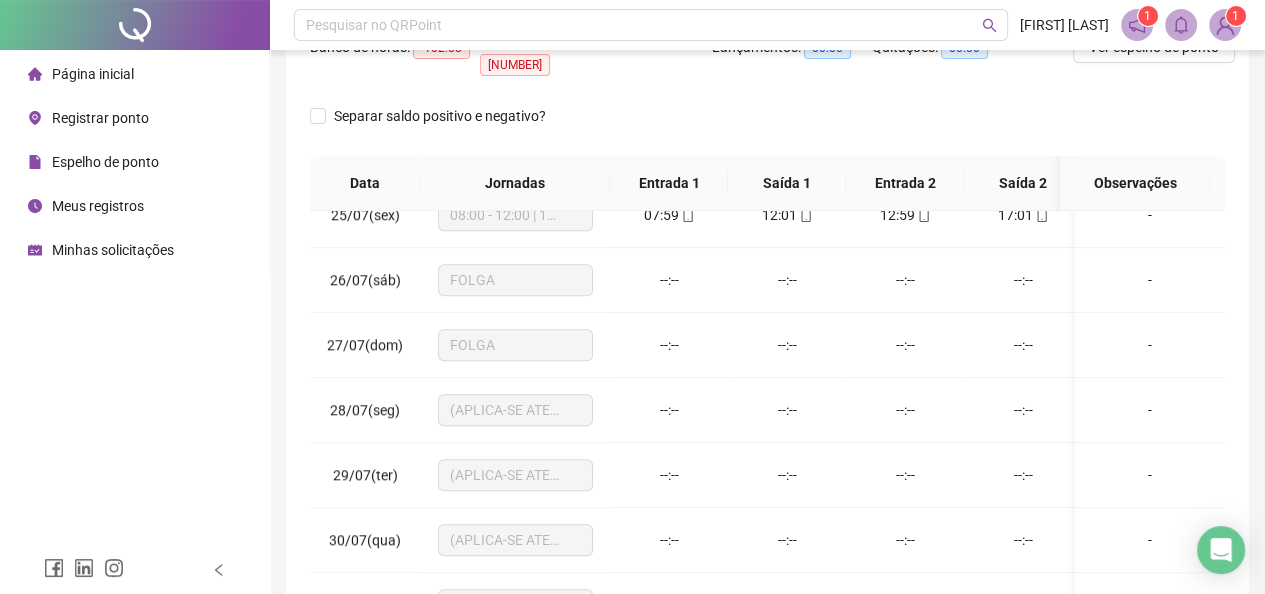 click on "Página inicial" at bounding box center (93, 74) 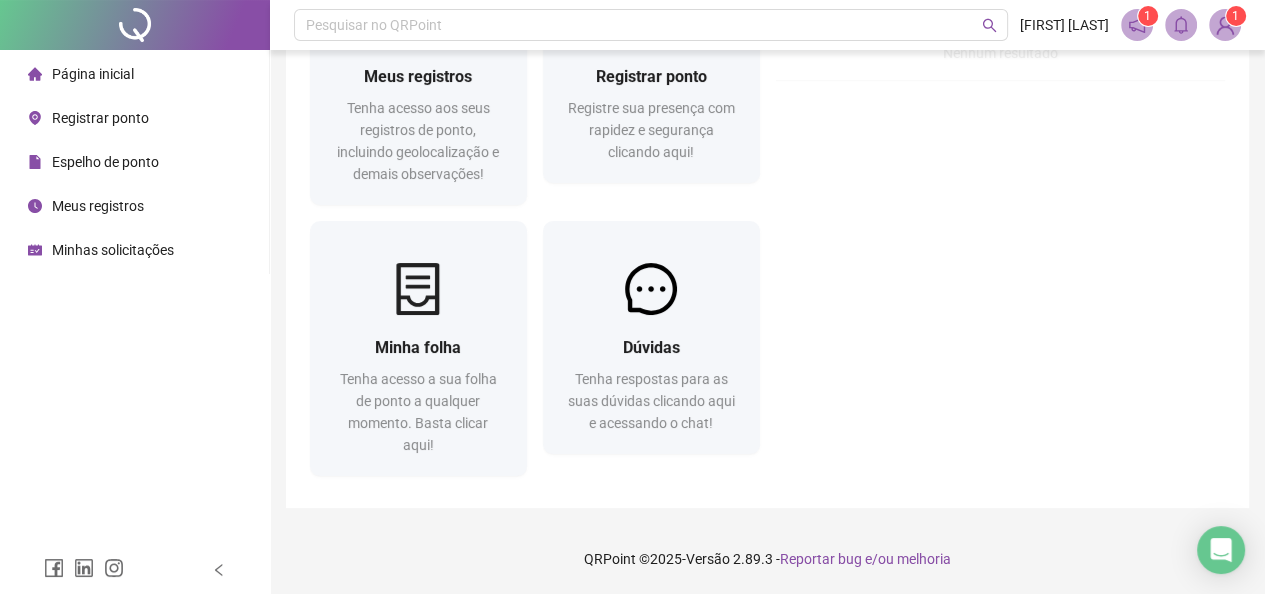 scroll, scrollTop: 140, scrollLeft: 0, axis: vertical 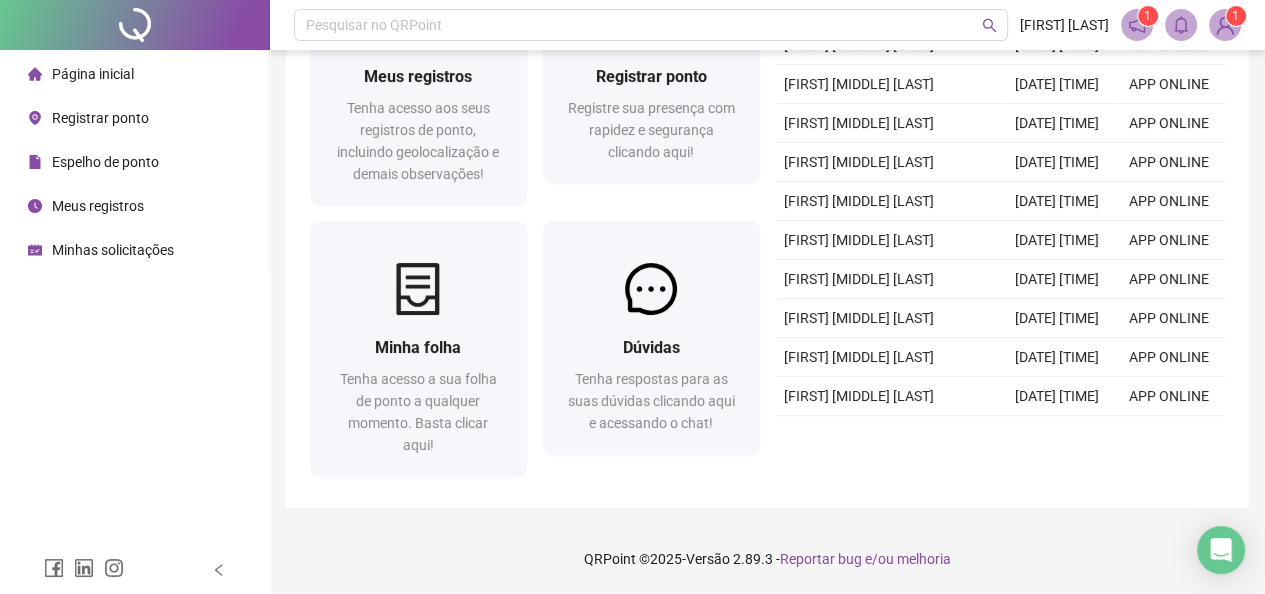 click on "Meus registros" at bounding box center (98, 206) 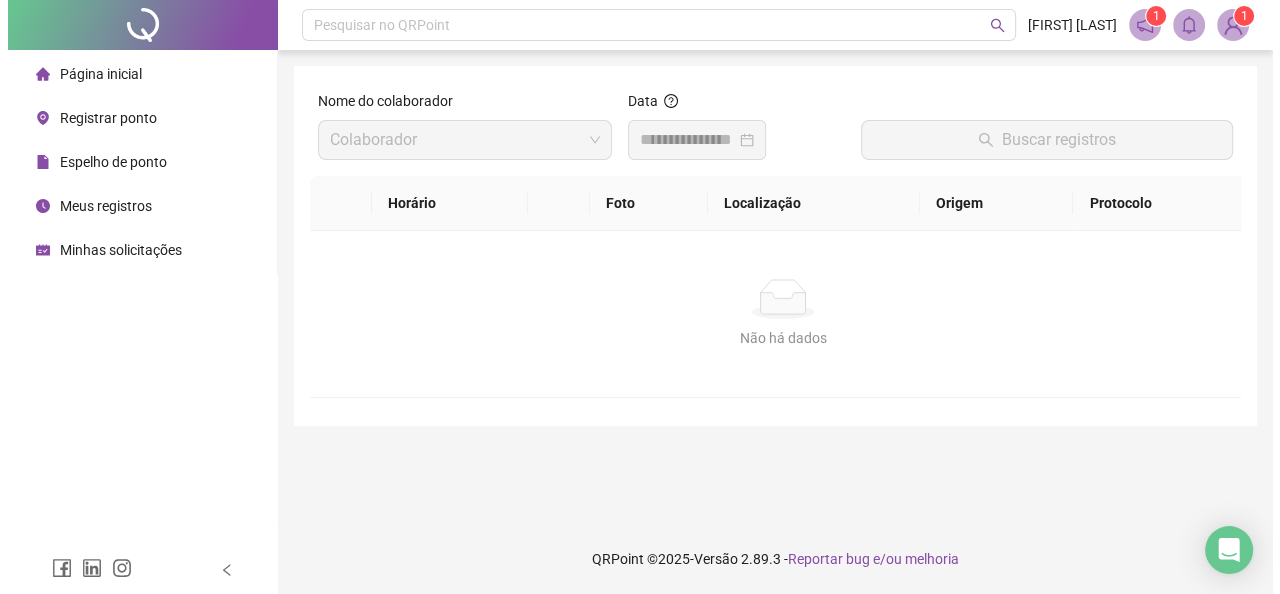 scroll, scrollTop: 0, scrollLeft: 0, axis: both 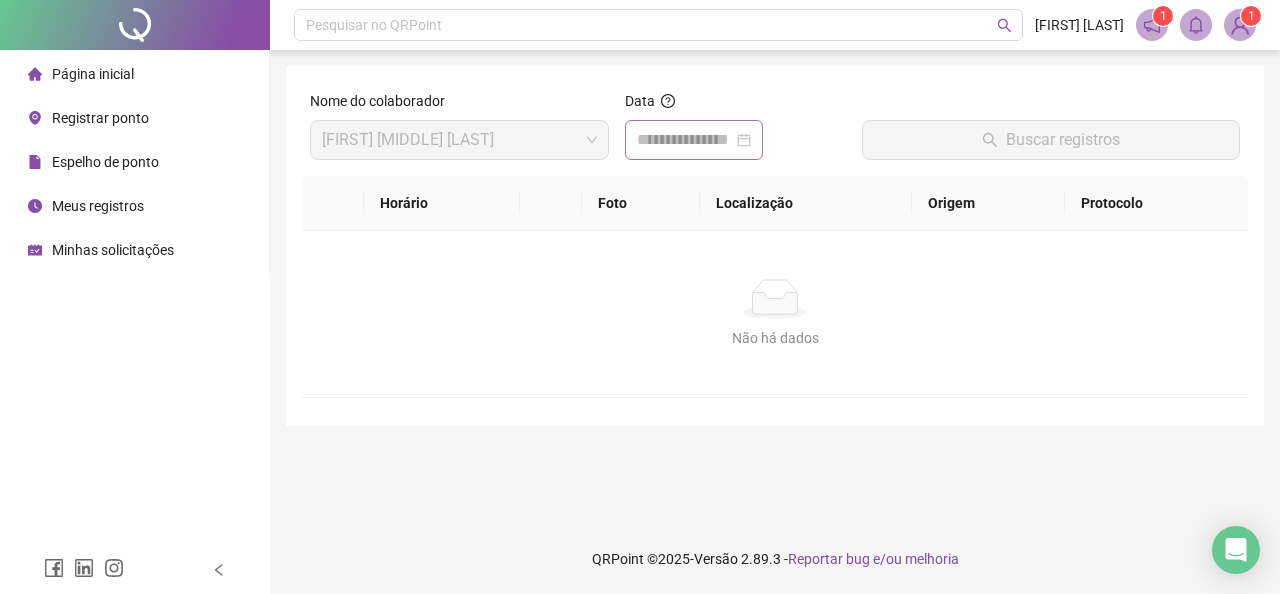 click at bounding box center (694, 140) 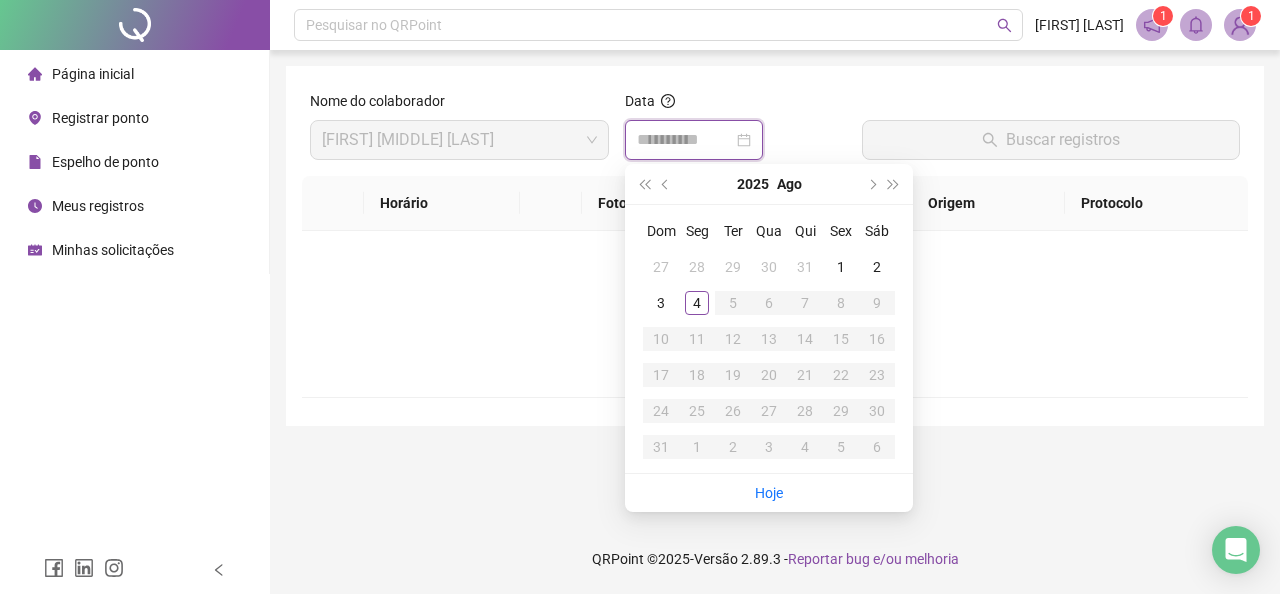 type on "**********" 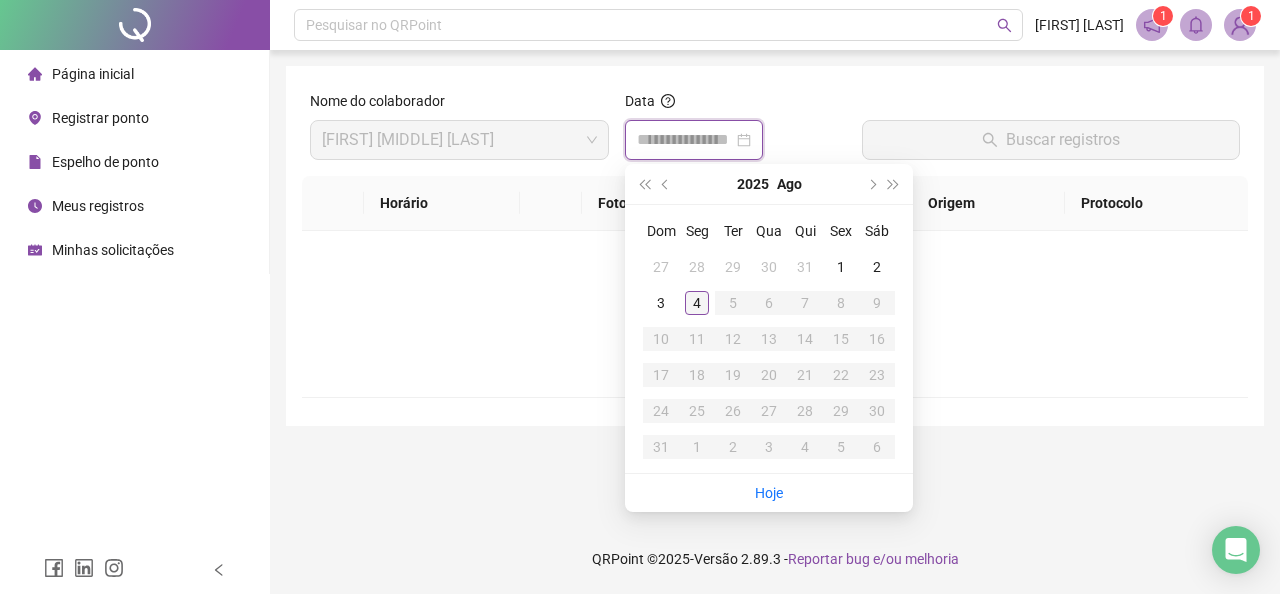 type on "**********" 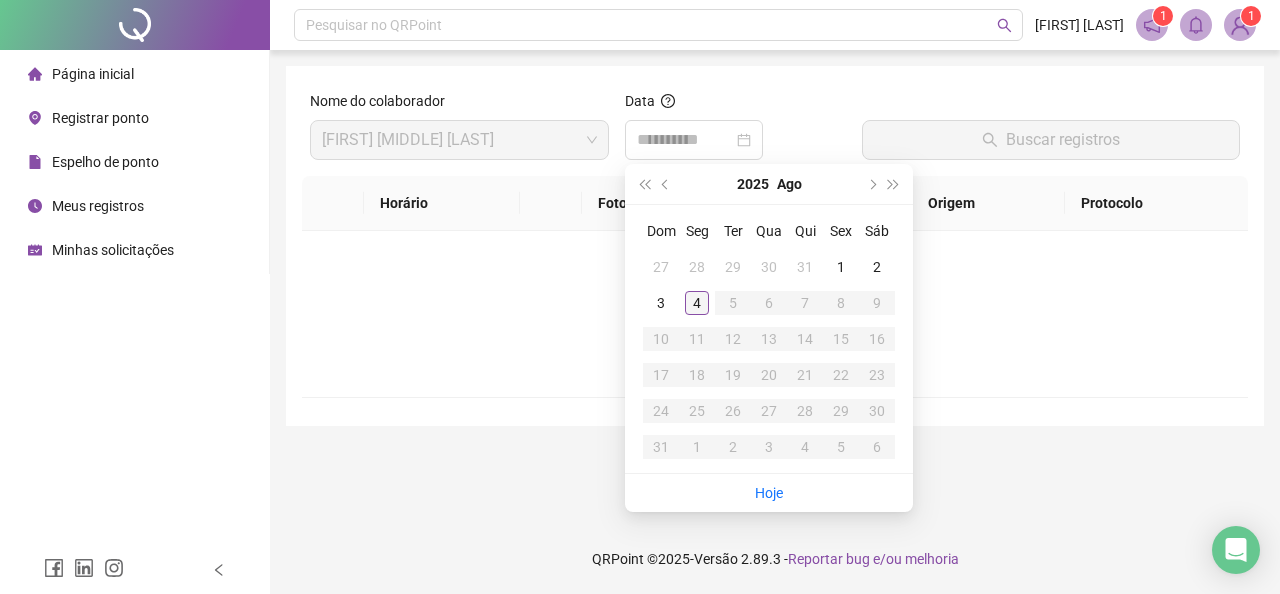 click on "4" at bounding box center (697, 303) 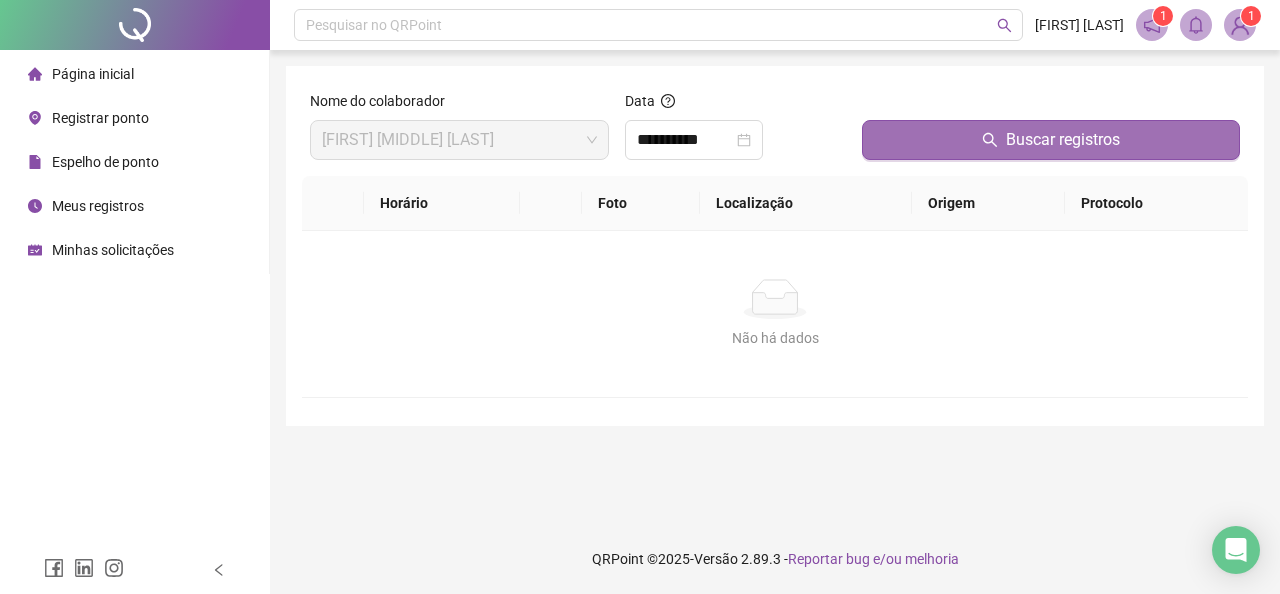 click on "Buscar registros" at bounding box center [1063, 140] 